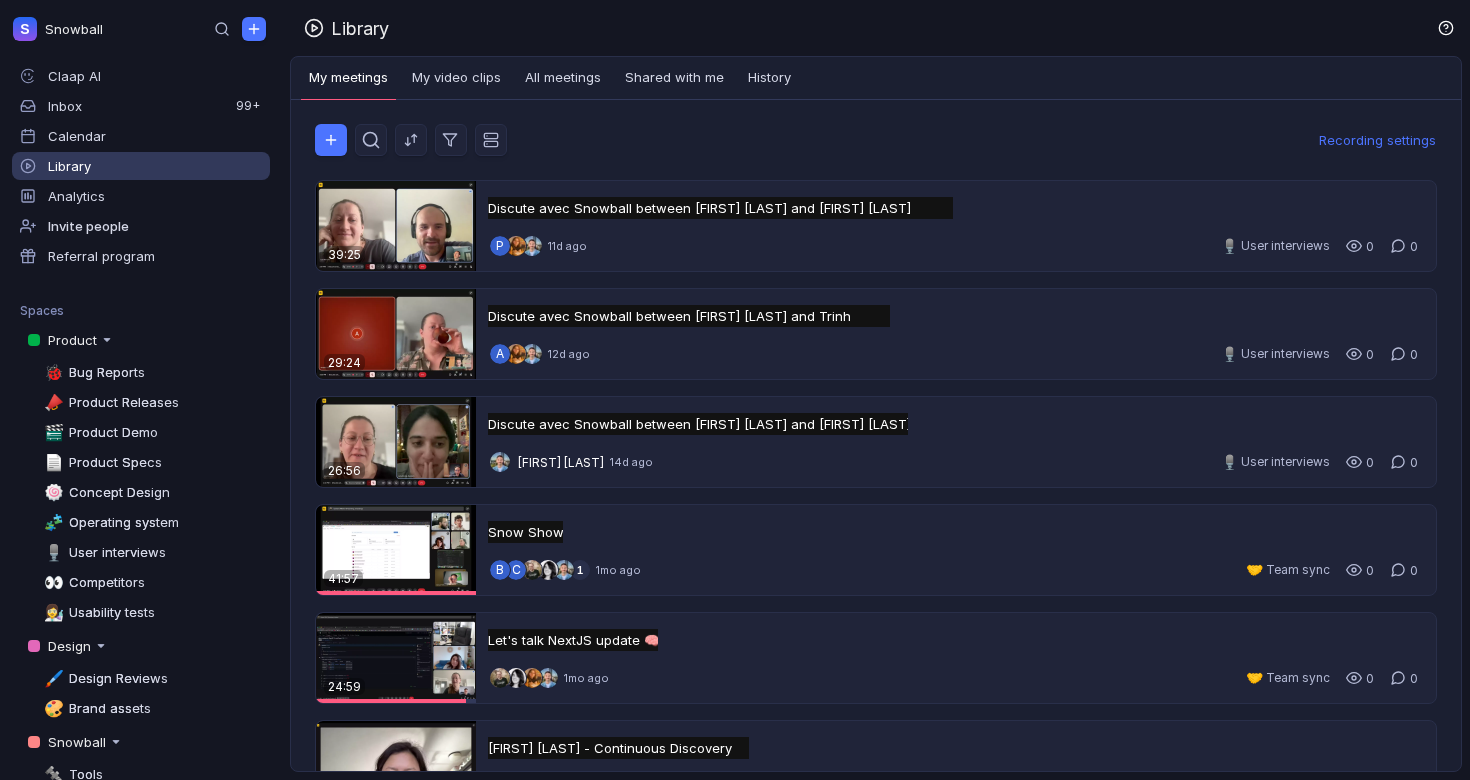 scroll, scrollTop: 0, scrollLeft: 0, axis: both 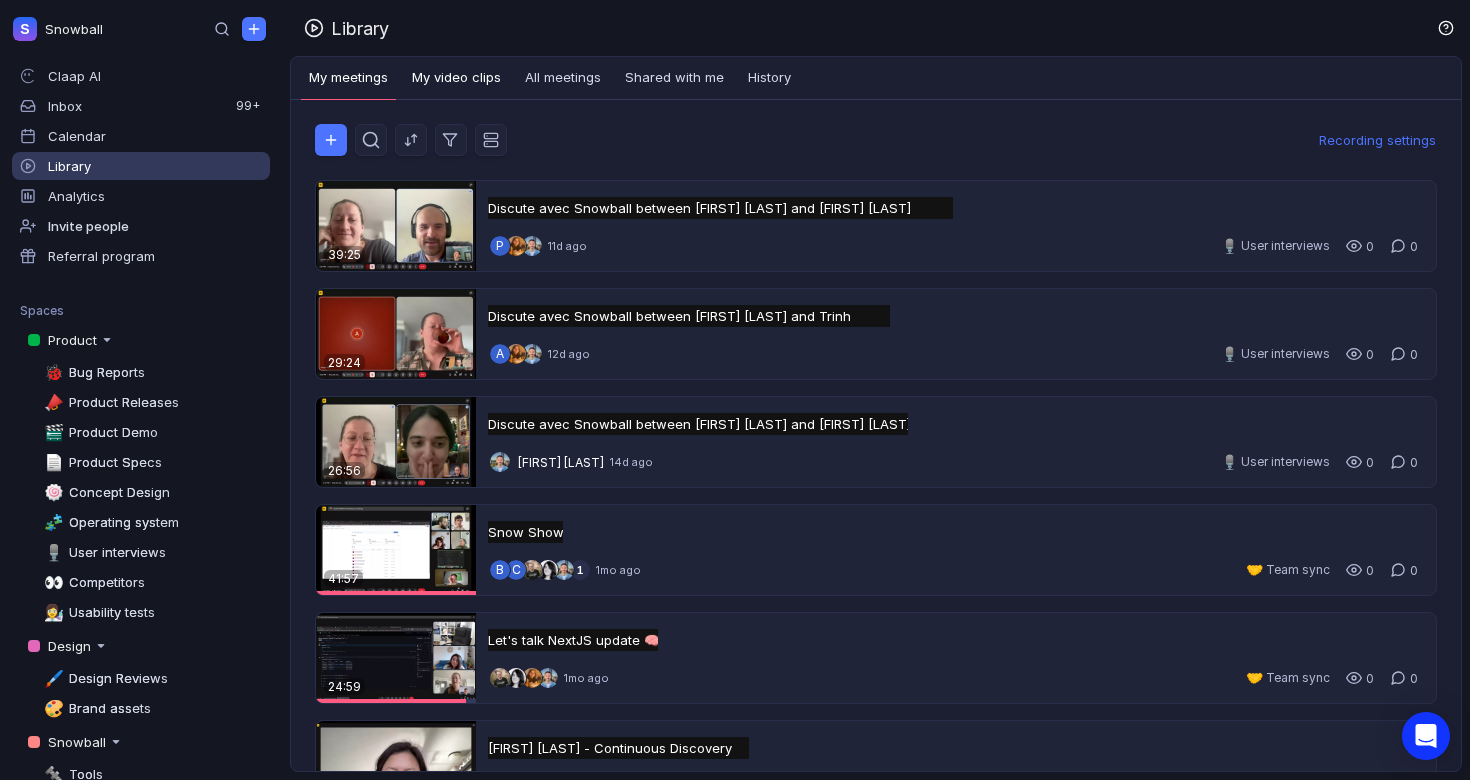 click on "My video clips" at bounding box center [456, 78] 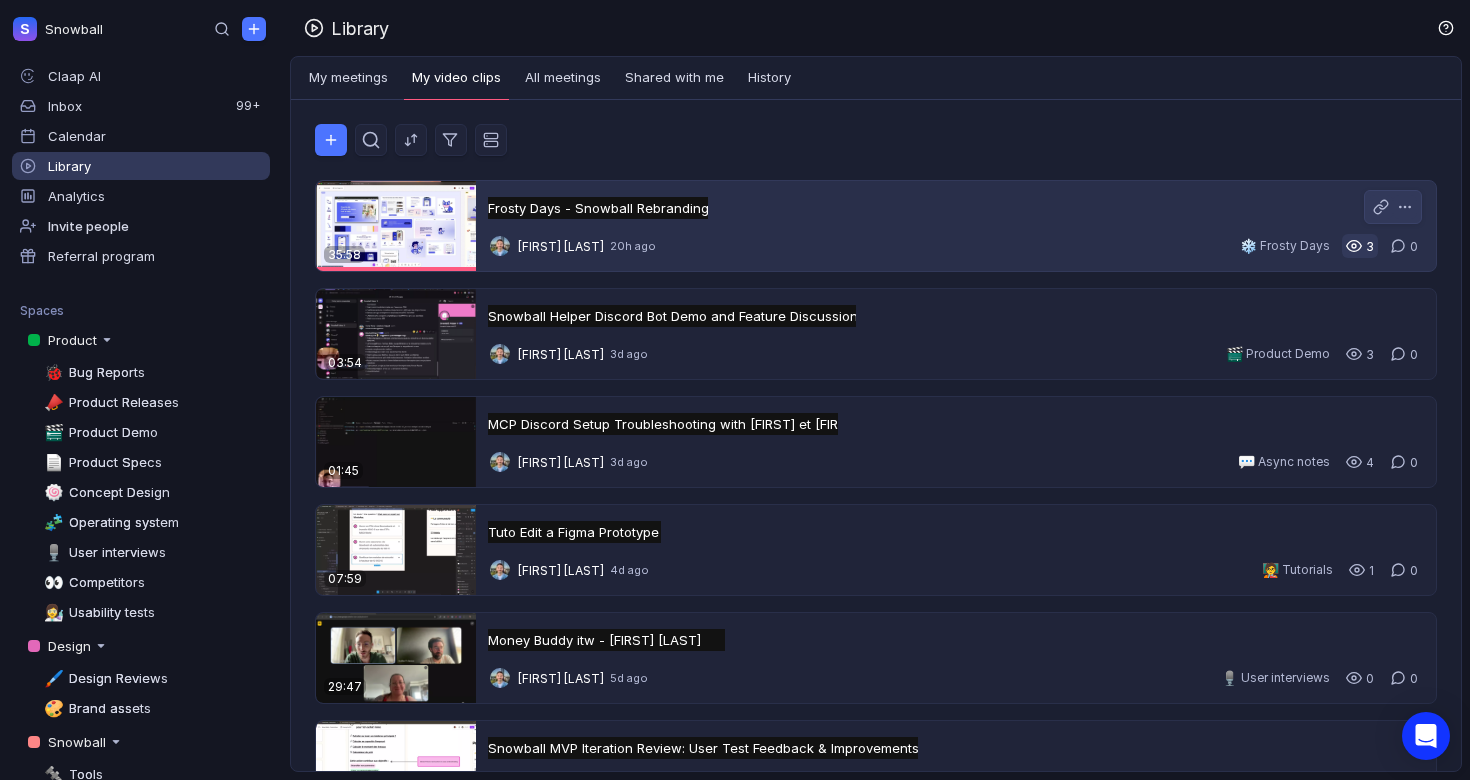click on "3" at bounding box center [1360, 246] 